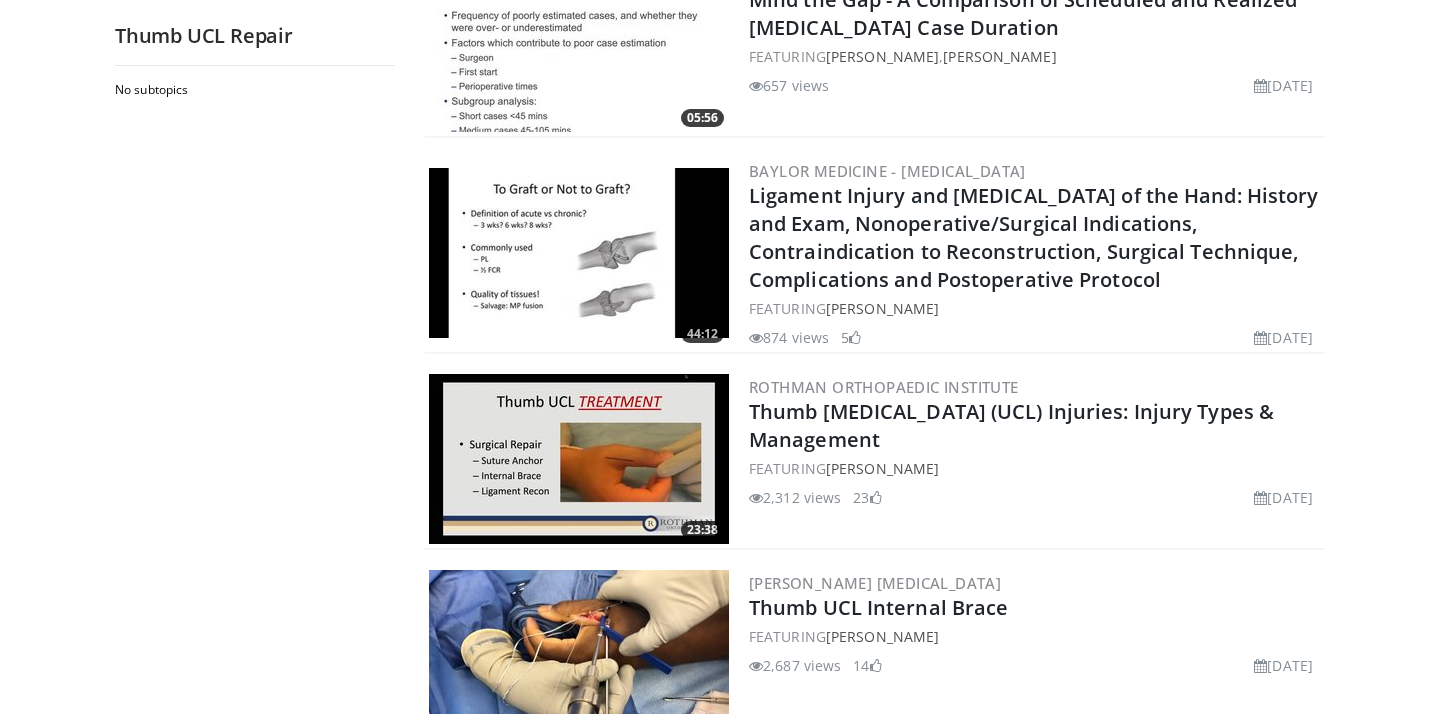scroll, scrollTop: 1490, scrollLeft: 0, axis: vertical 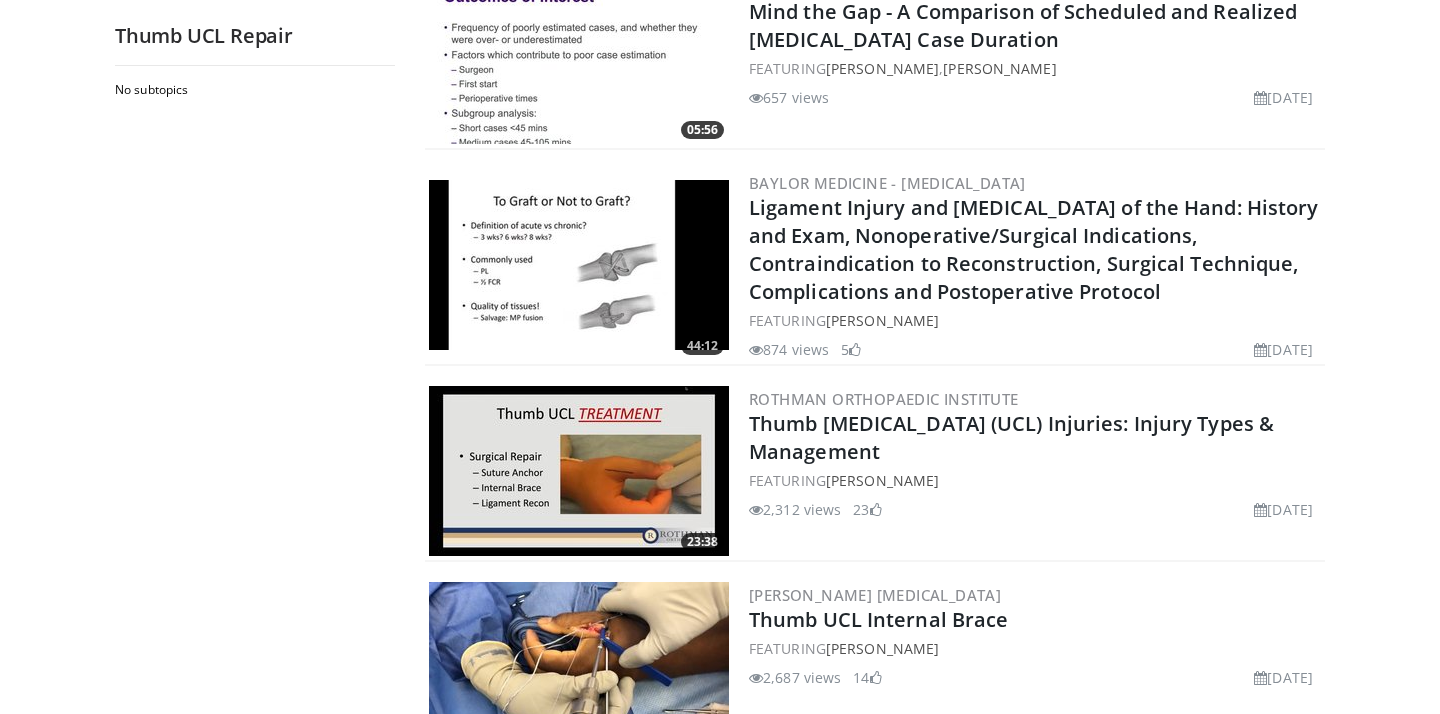 click on "Rothman Hand Surgery
Thumb UCL Internal Brace
FEATURING
Asif Ilyas
2,687 views
January 13, 2021
14" at bounding box center [1035, 667] 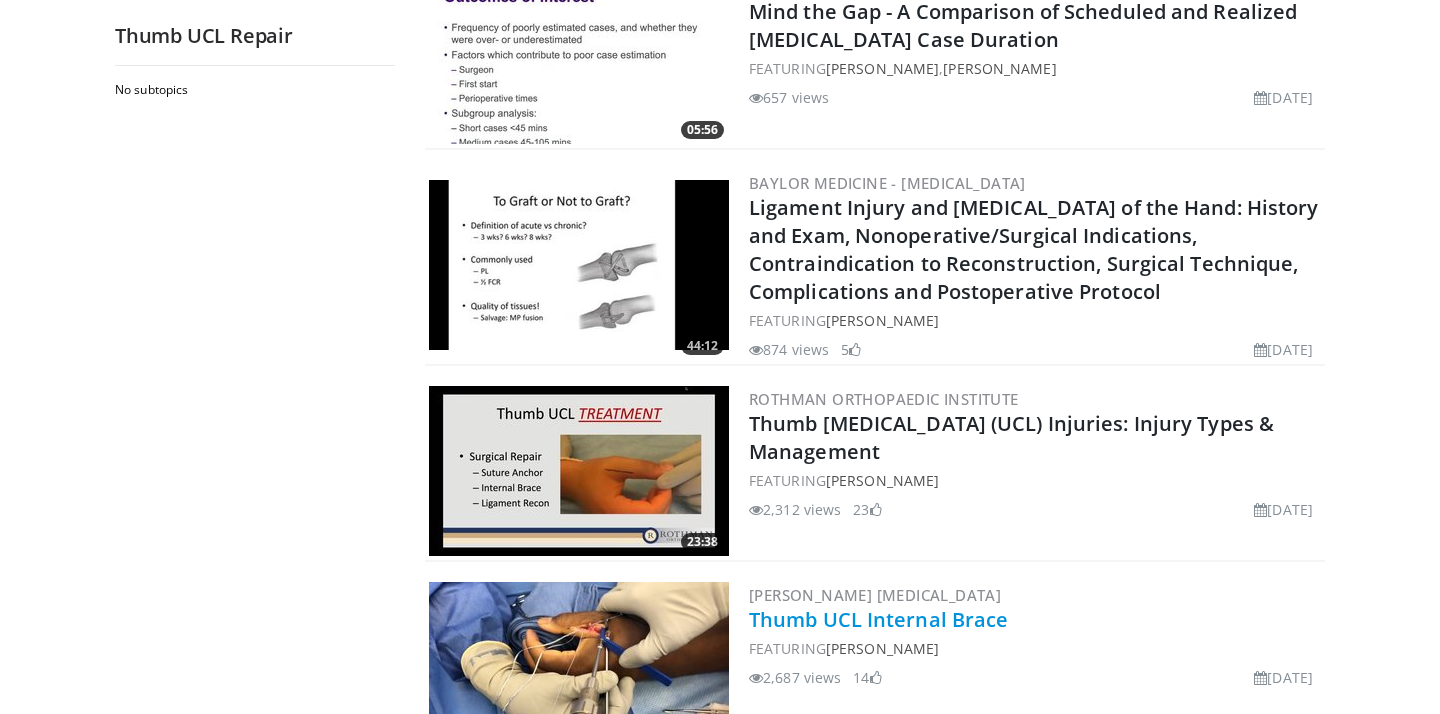 click on "Thumb UCL Internal Brace" at bounding box center (878, 619) 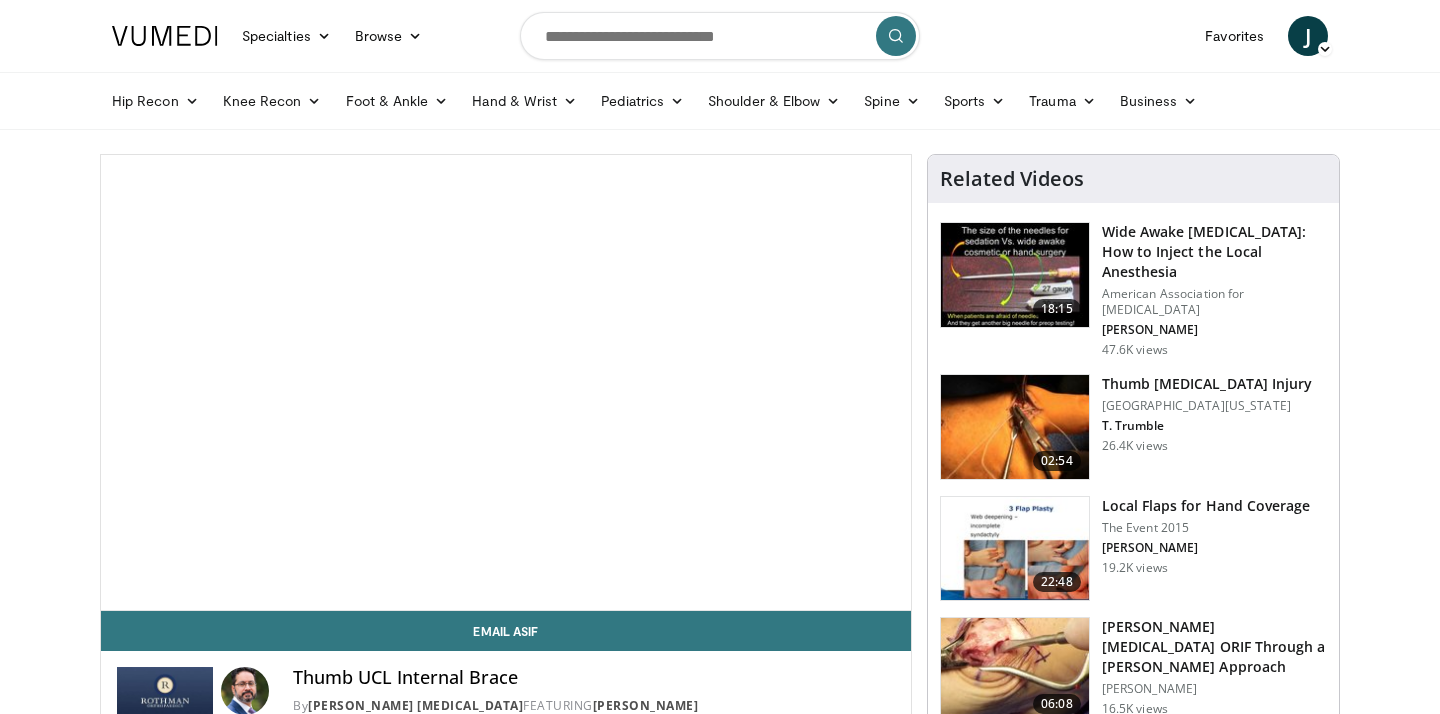 scroll, scrollTop: 0, scrollLeft: 0, axis: both 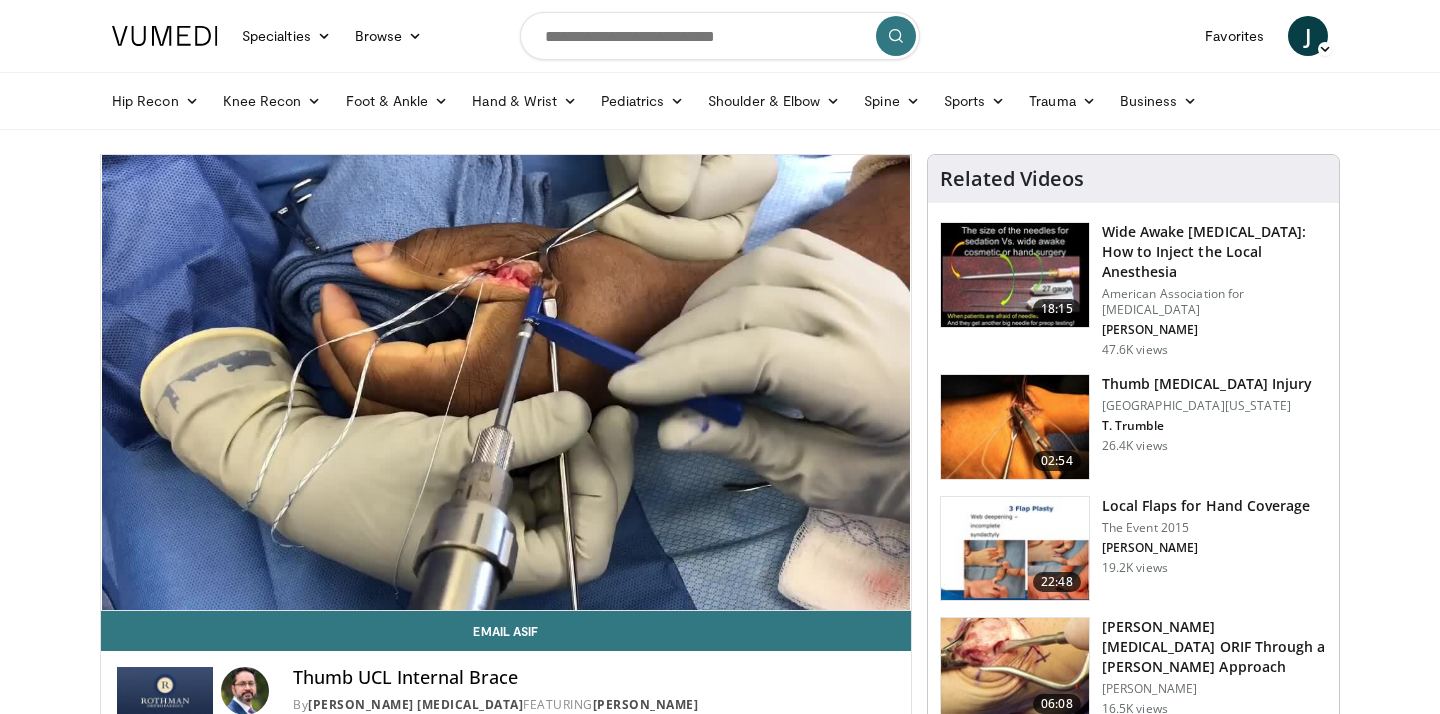 click at bounding box center (1015, 427) 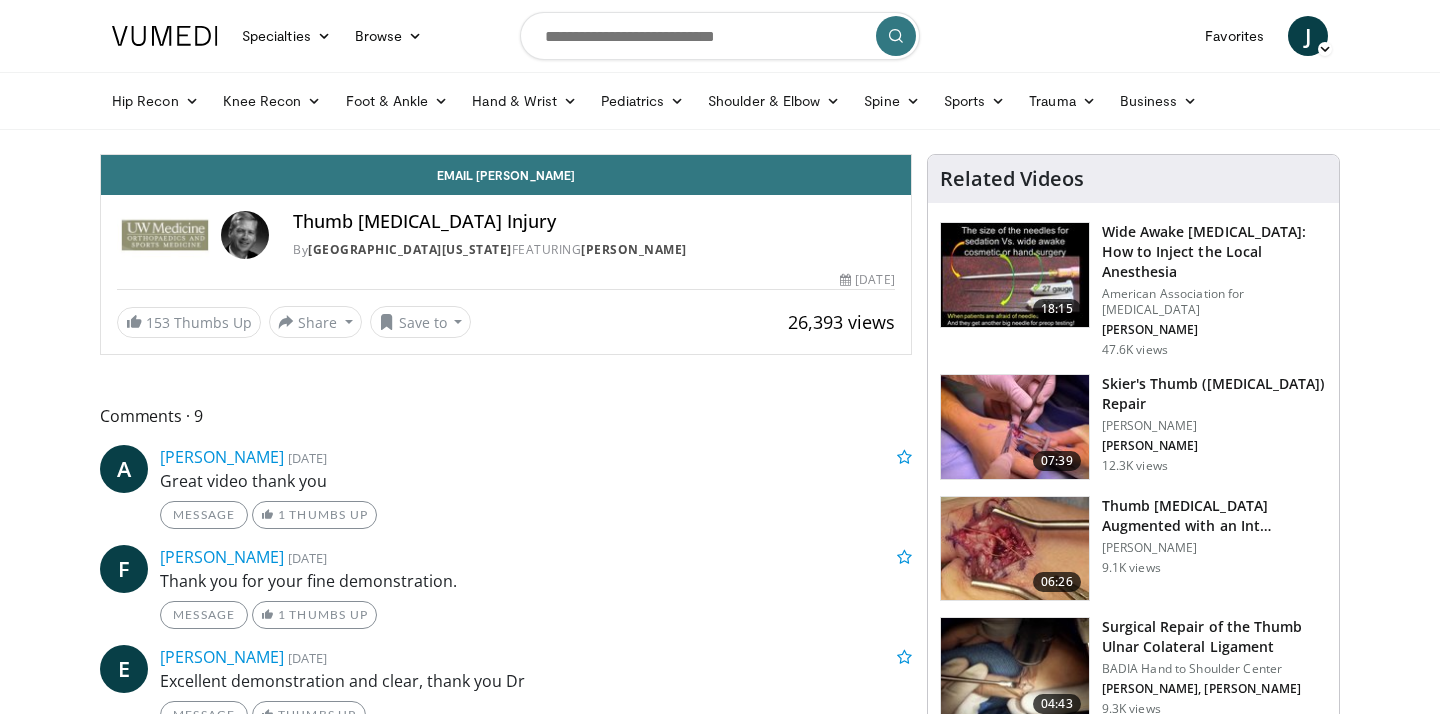 scroll, scrollTop: 0, scrollLeft: 0, axis: both 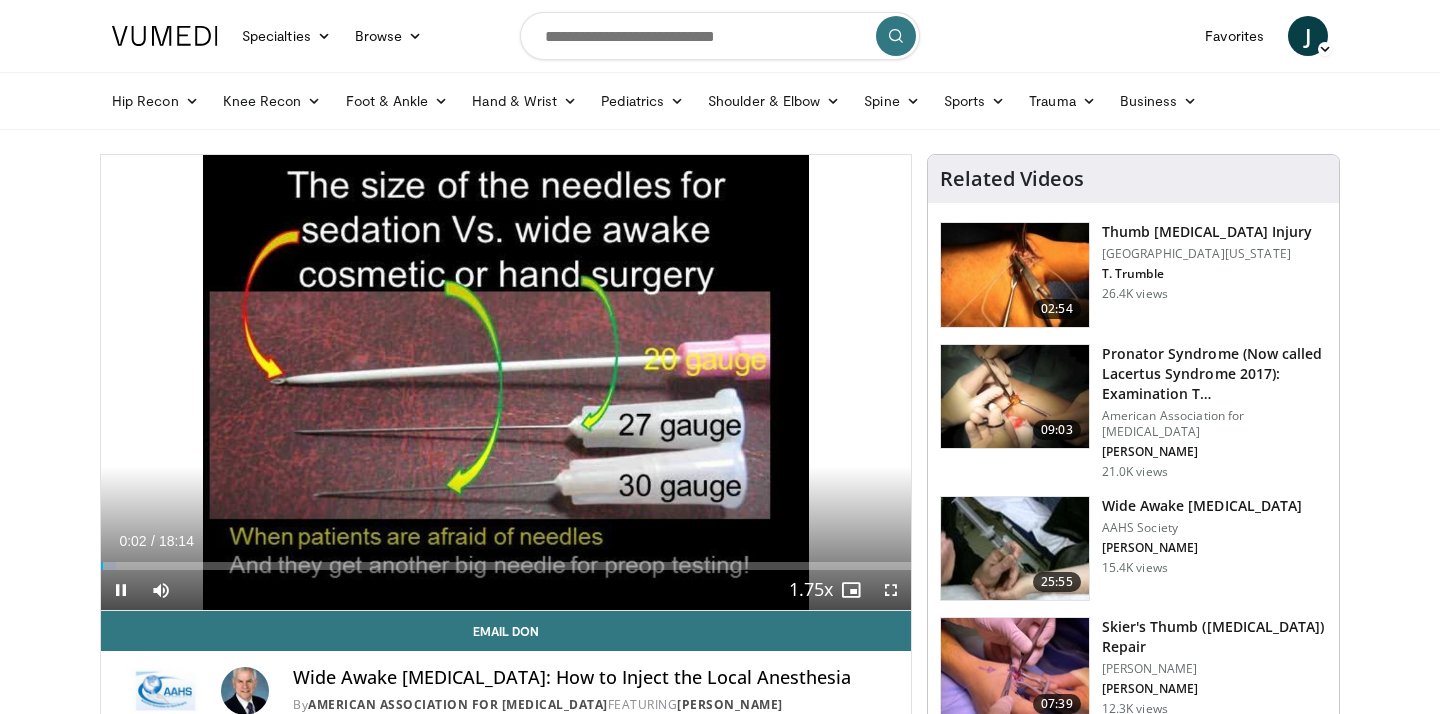 click on "02:54
Thumb Ulnar Collateral Ligament Injury
University of Washington
T. Trumble
26.4K views
09:03
Pronator Syndrome (Now called Lacertus Syndrome 2017): Examination T…
American Association for Hand Surgery
E. Hagert
21.0K views" at bounding box center (1133, 1468) 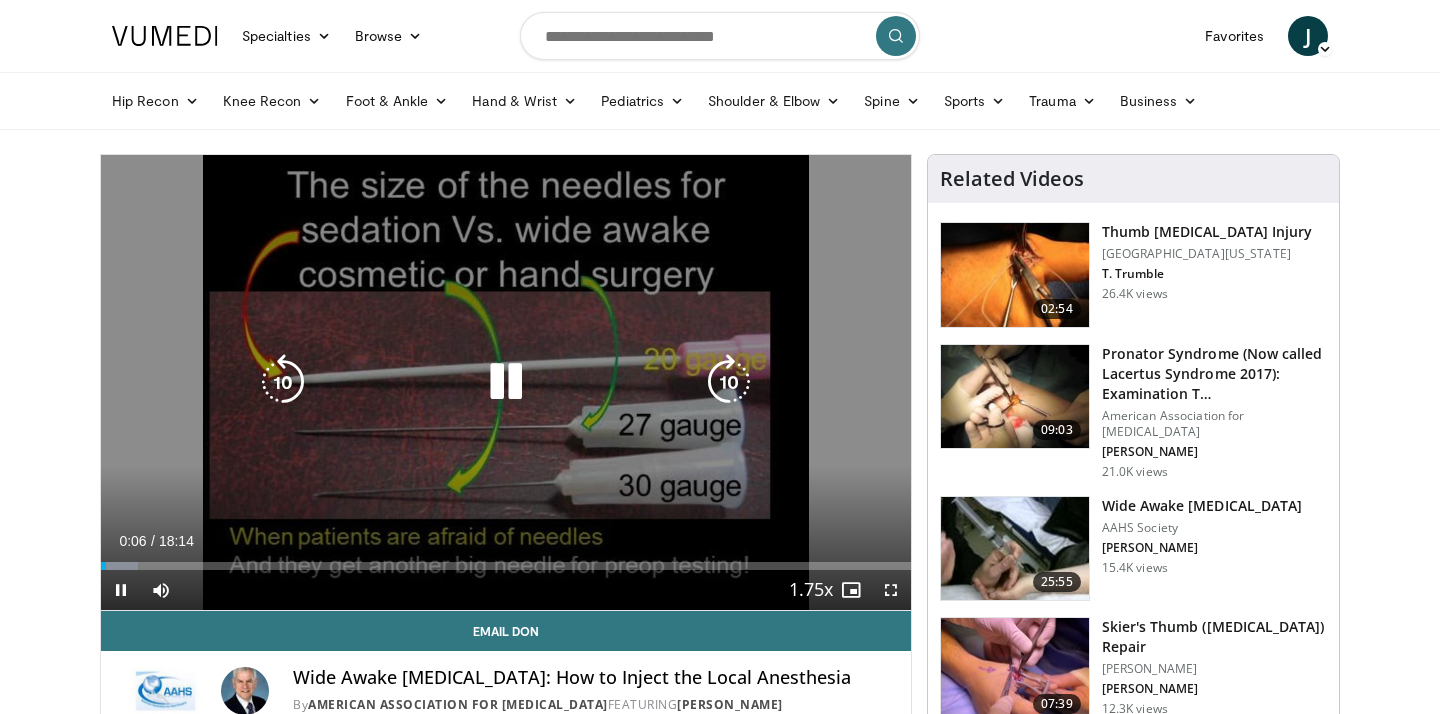 click on "10 seconds
Tap to unmute" at bounding box center [506, 382] 